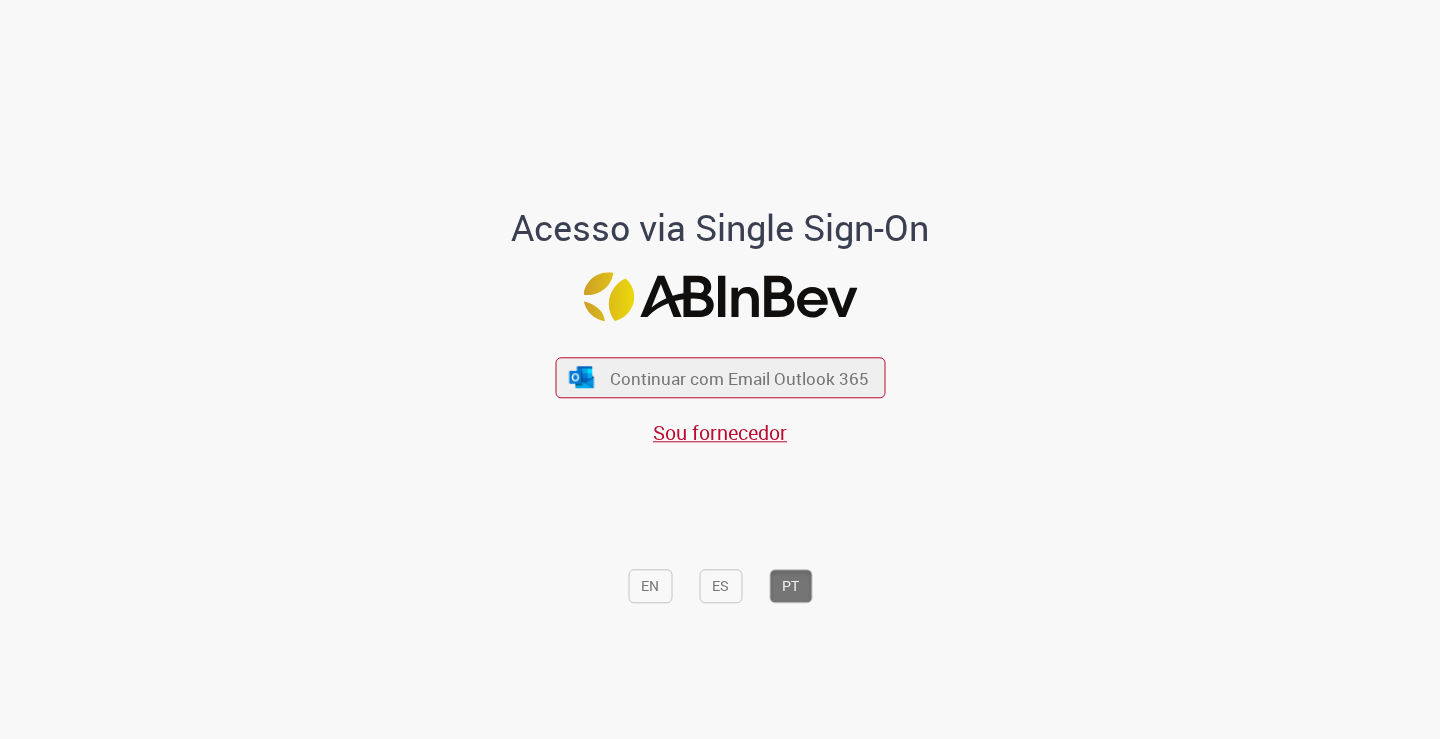 scroll, scrollTop: 0, scrollLeft: 0, axis: both 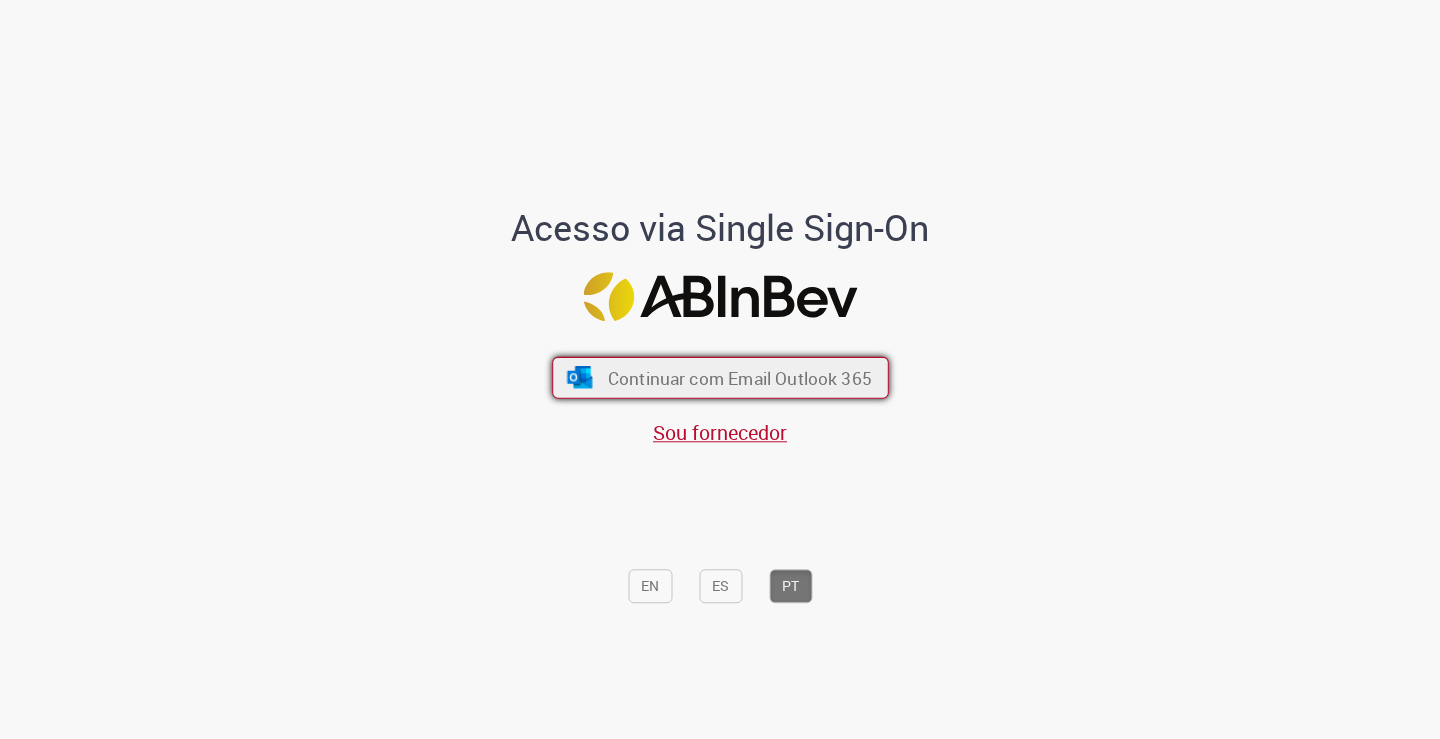 click on "Continuar com Email Outlook 365" at bounding box center (720, 378) 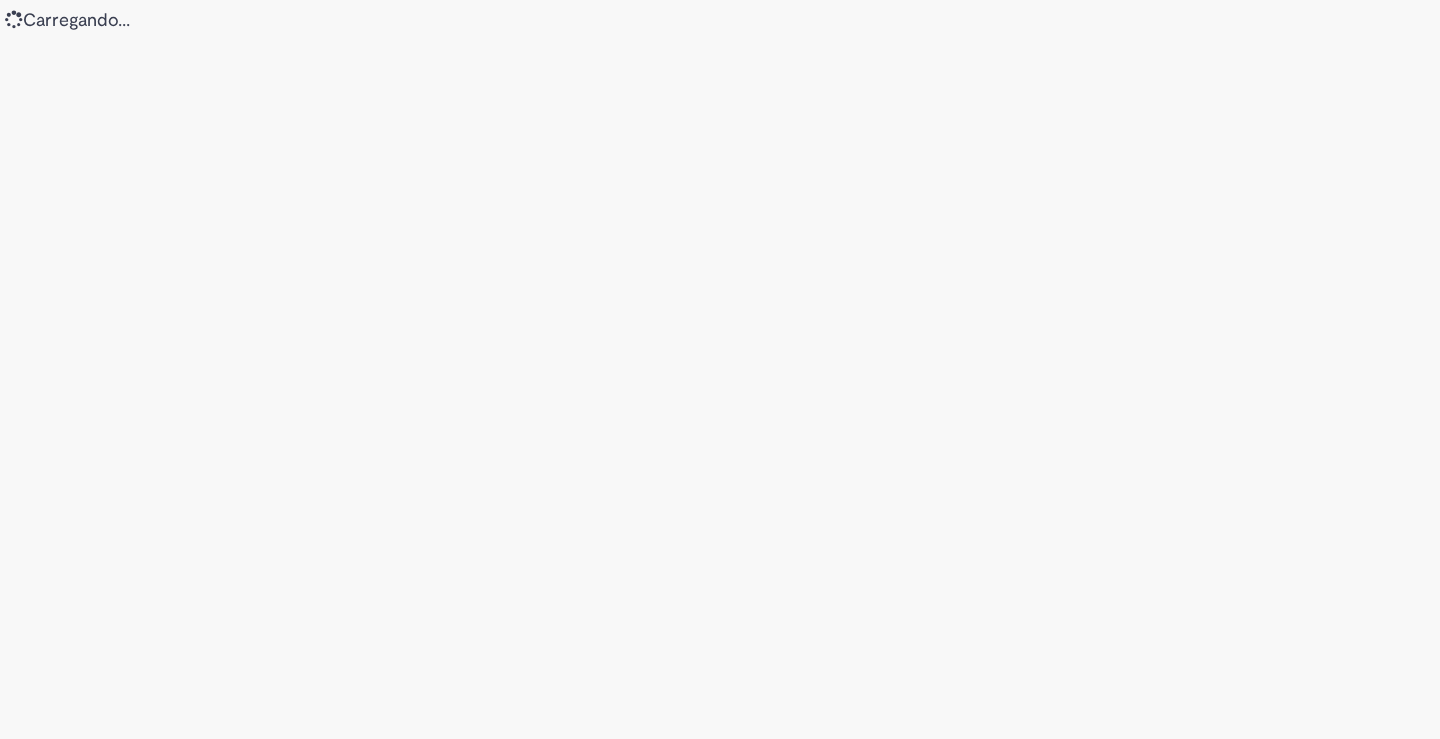 scroll, scrollTop: 0, scrollLeft: 0, axis: both 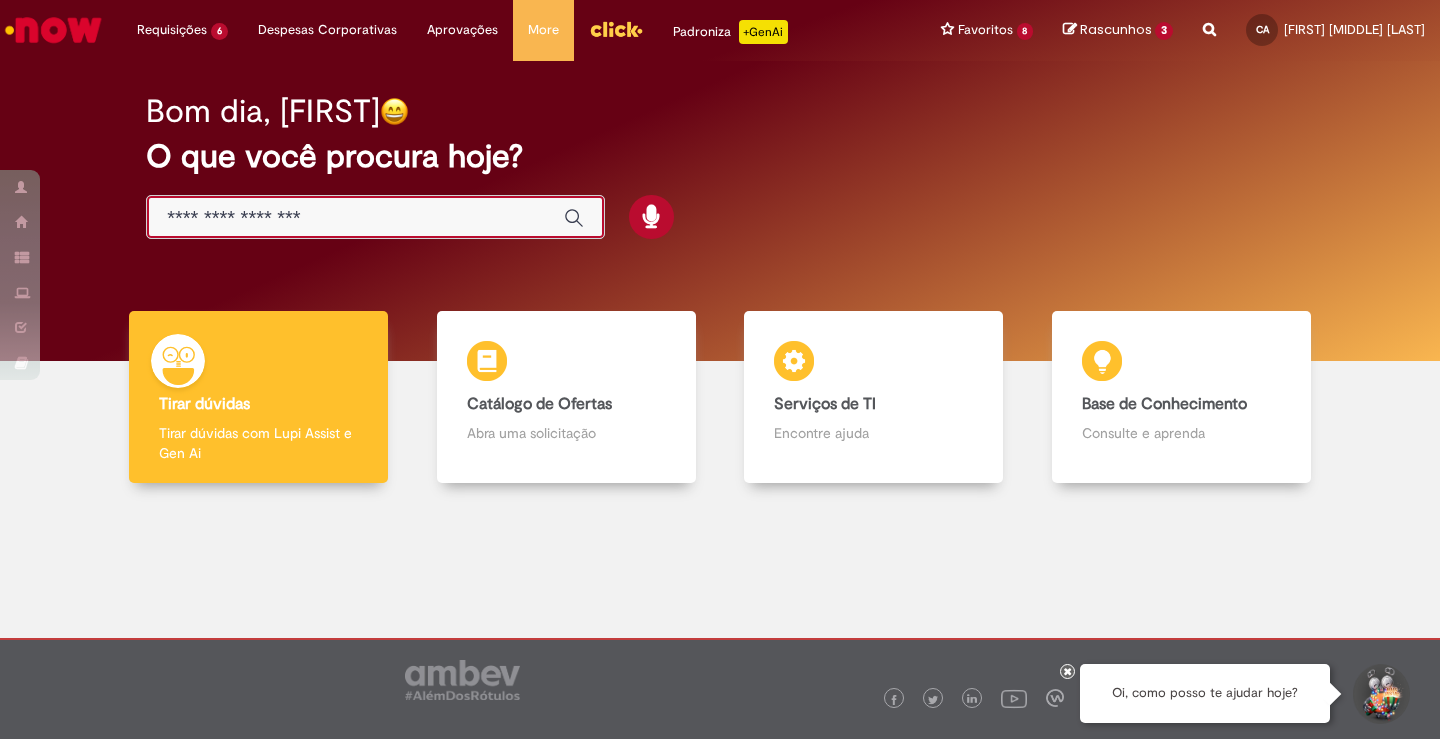 click at bounding box center [355, 218] 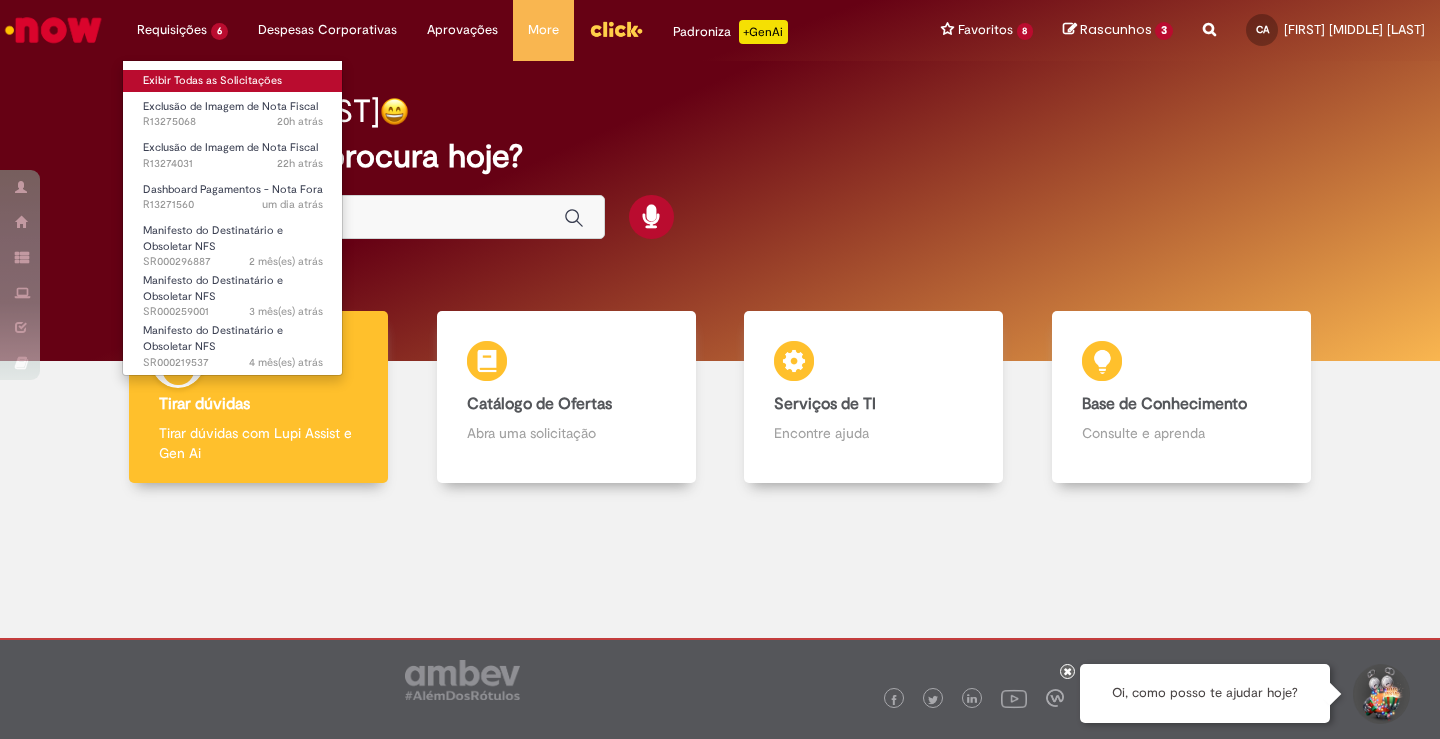 click on "Exibir Todas as Solicitações" at bounding box center (233, 81) 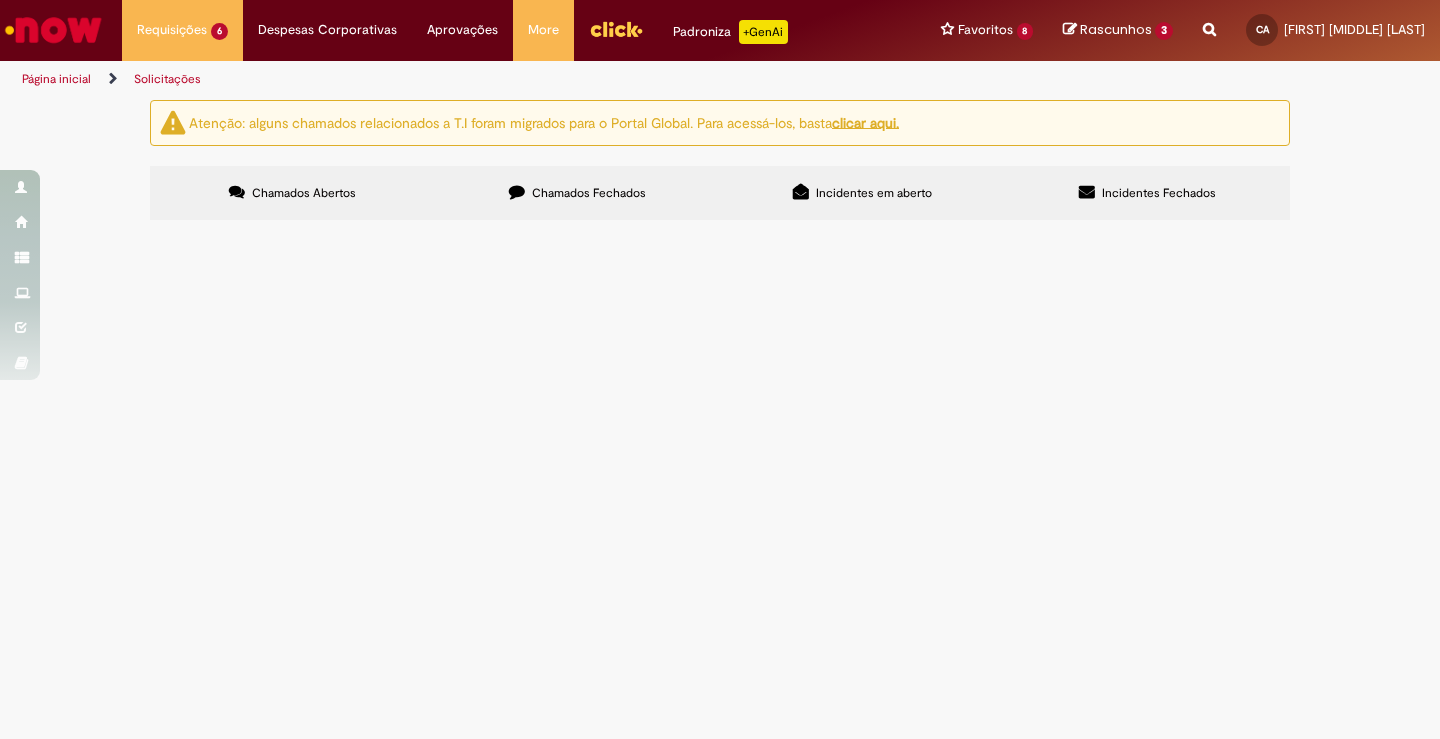 click on "Chamados Fechados" at bounding box center (589, 193) 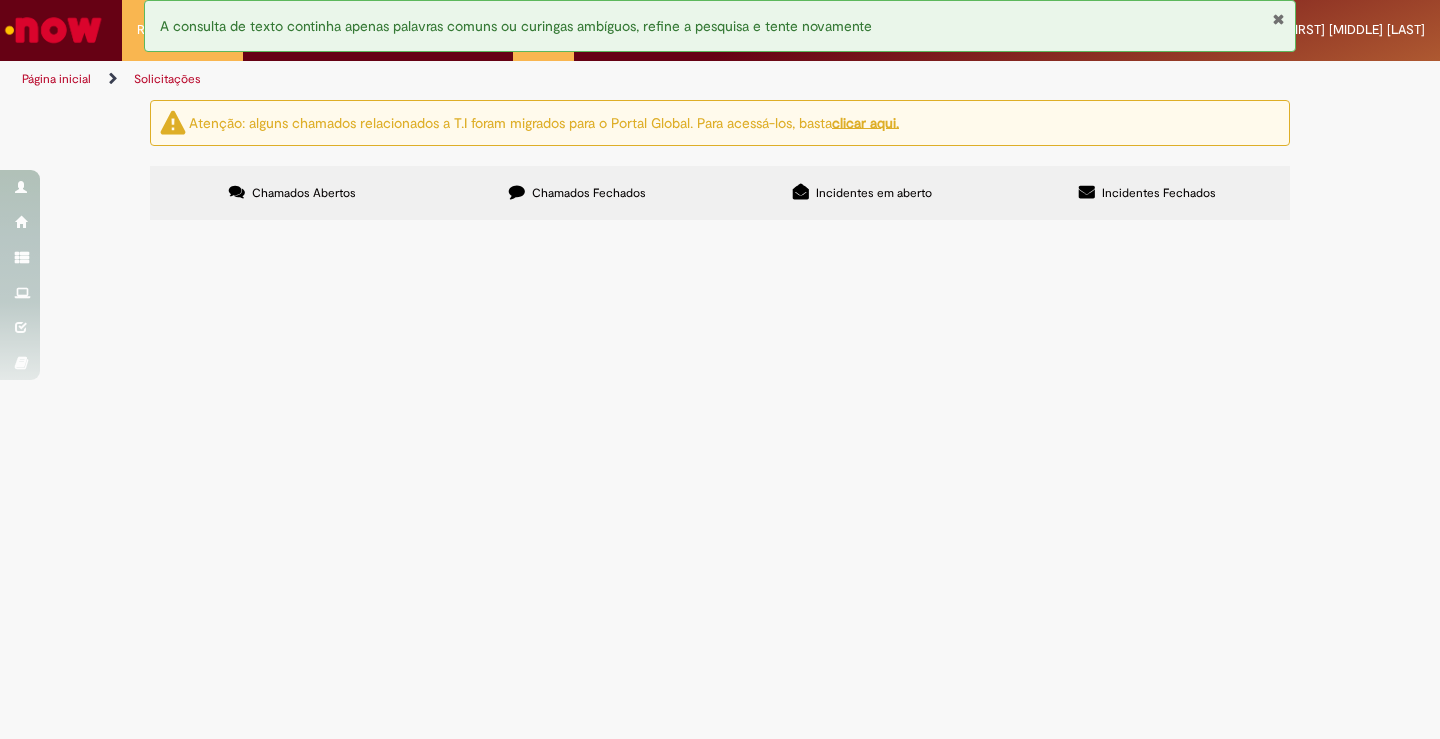 drag, startPoint x: 1023, startPoint y: 296, endPoint x: 1039, endPoint y: 273, distance: 28.01785 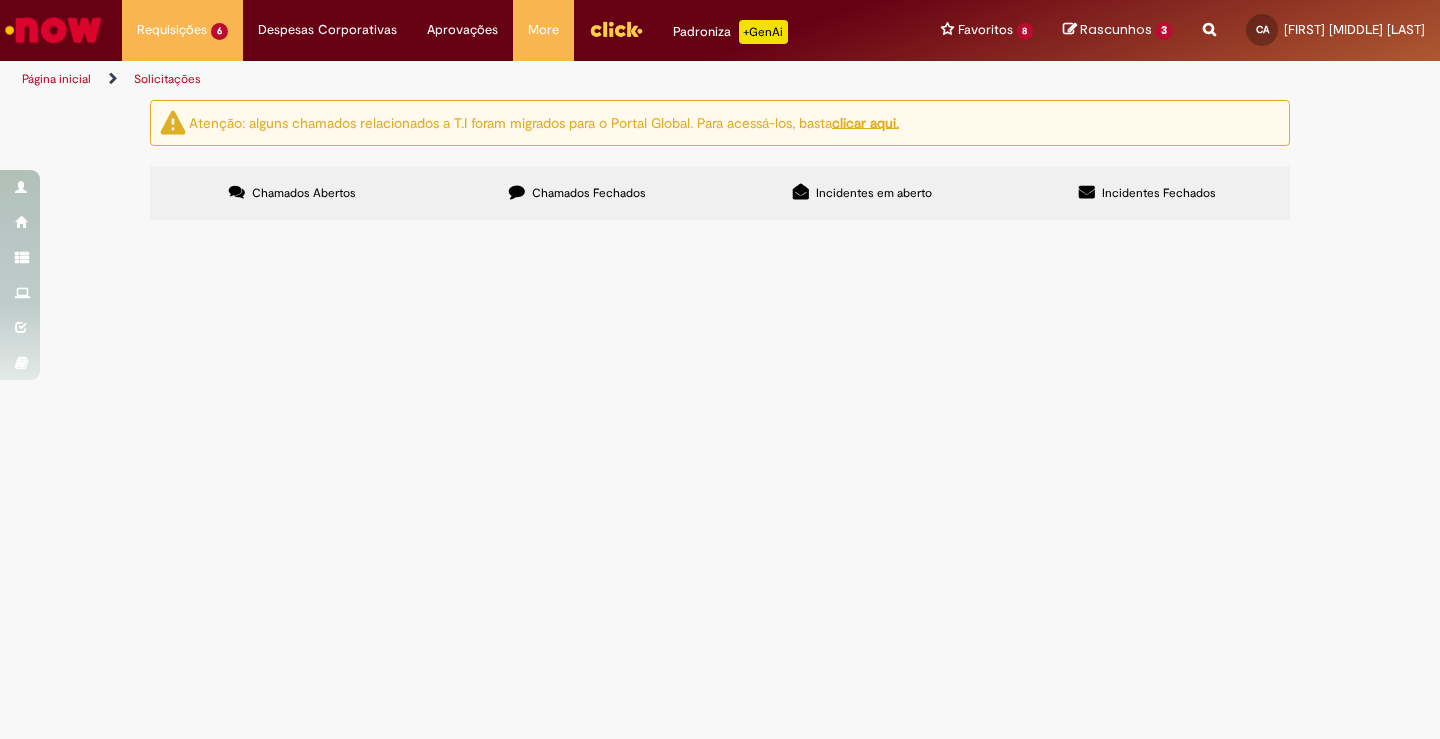 type on "******" 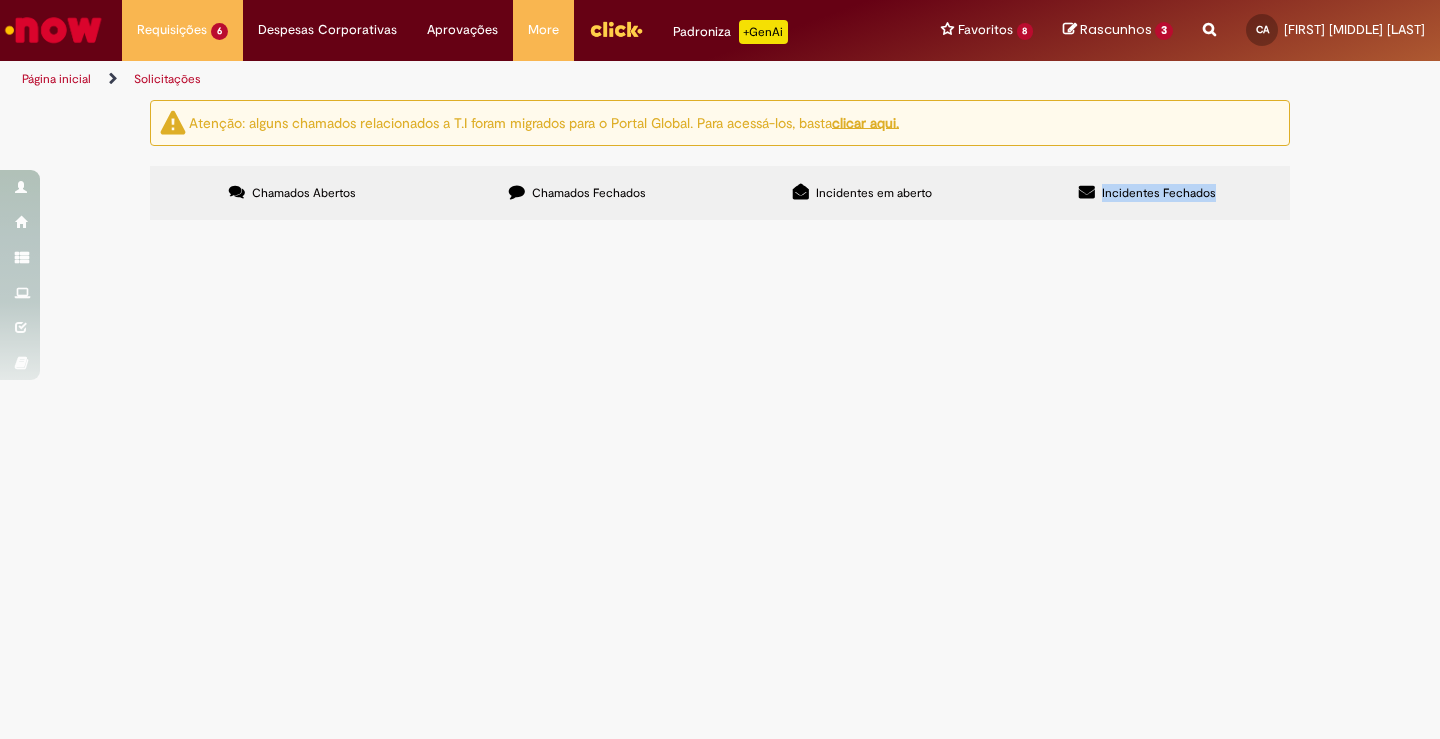 click at bounding box center (0, 0) 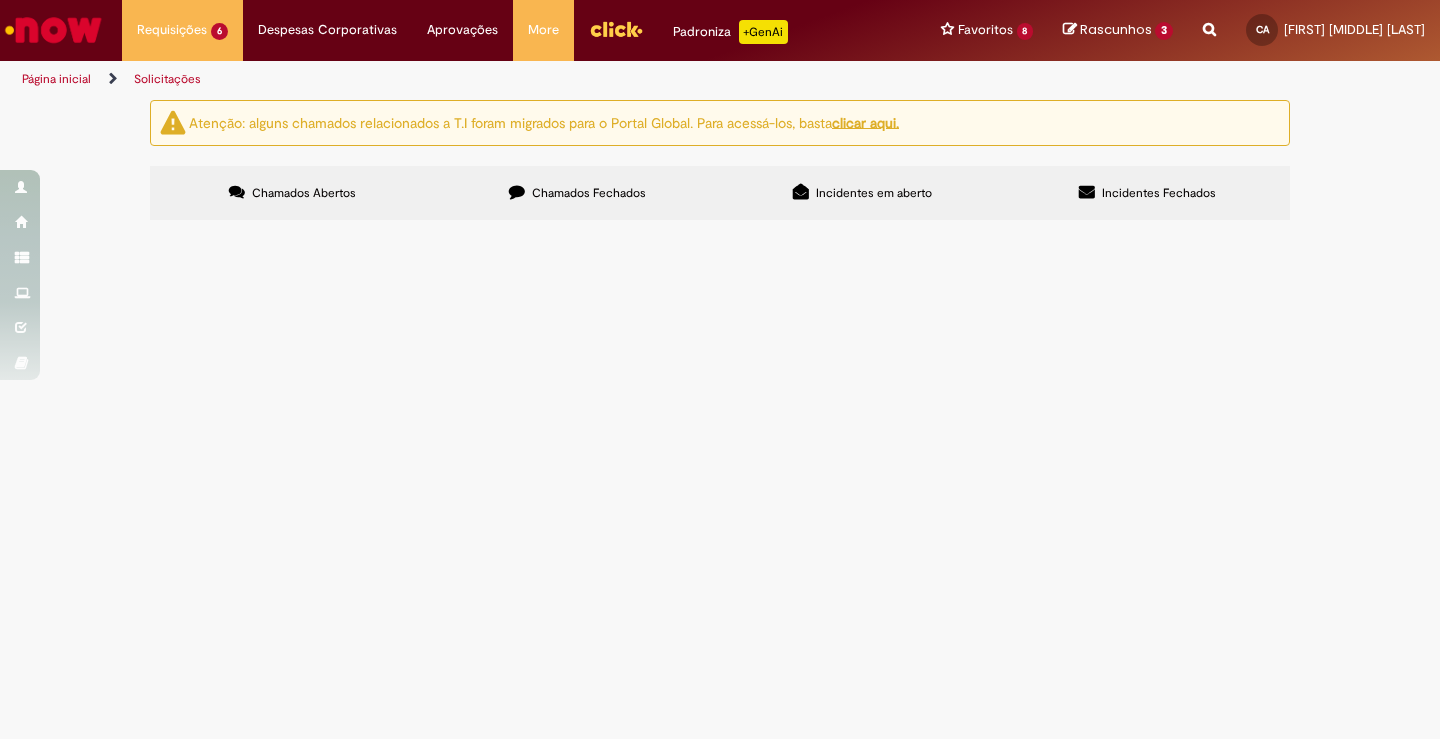 click on "**********" at bounding box center (0, 0) 